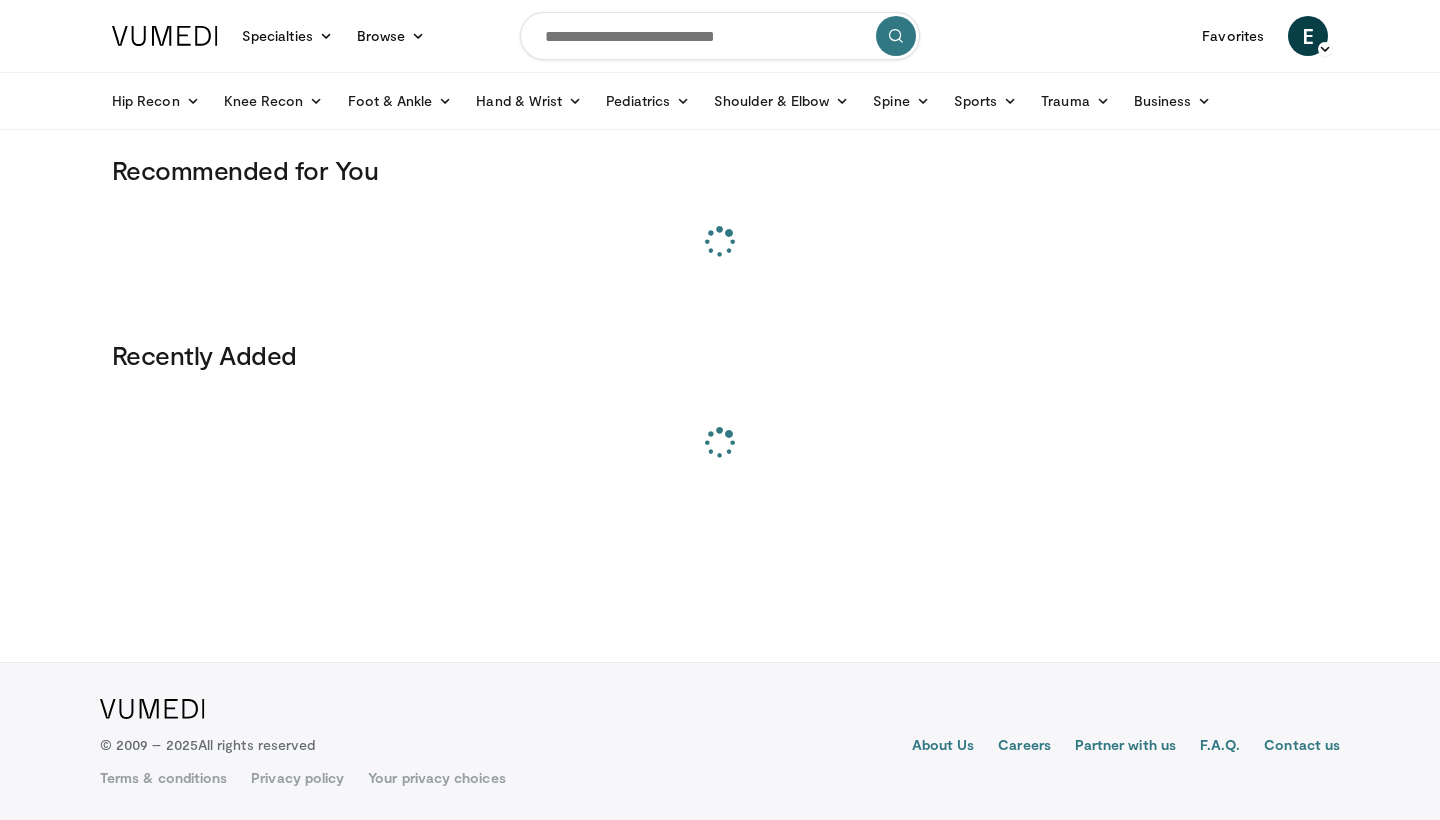 scroll, scrollTop: 0, scrollLeft: 0, axis: both 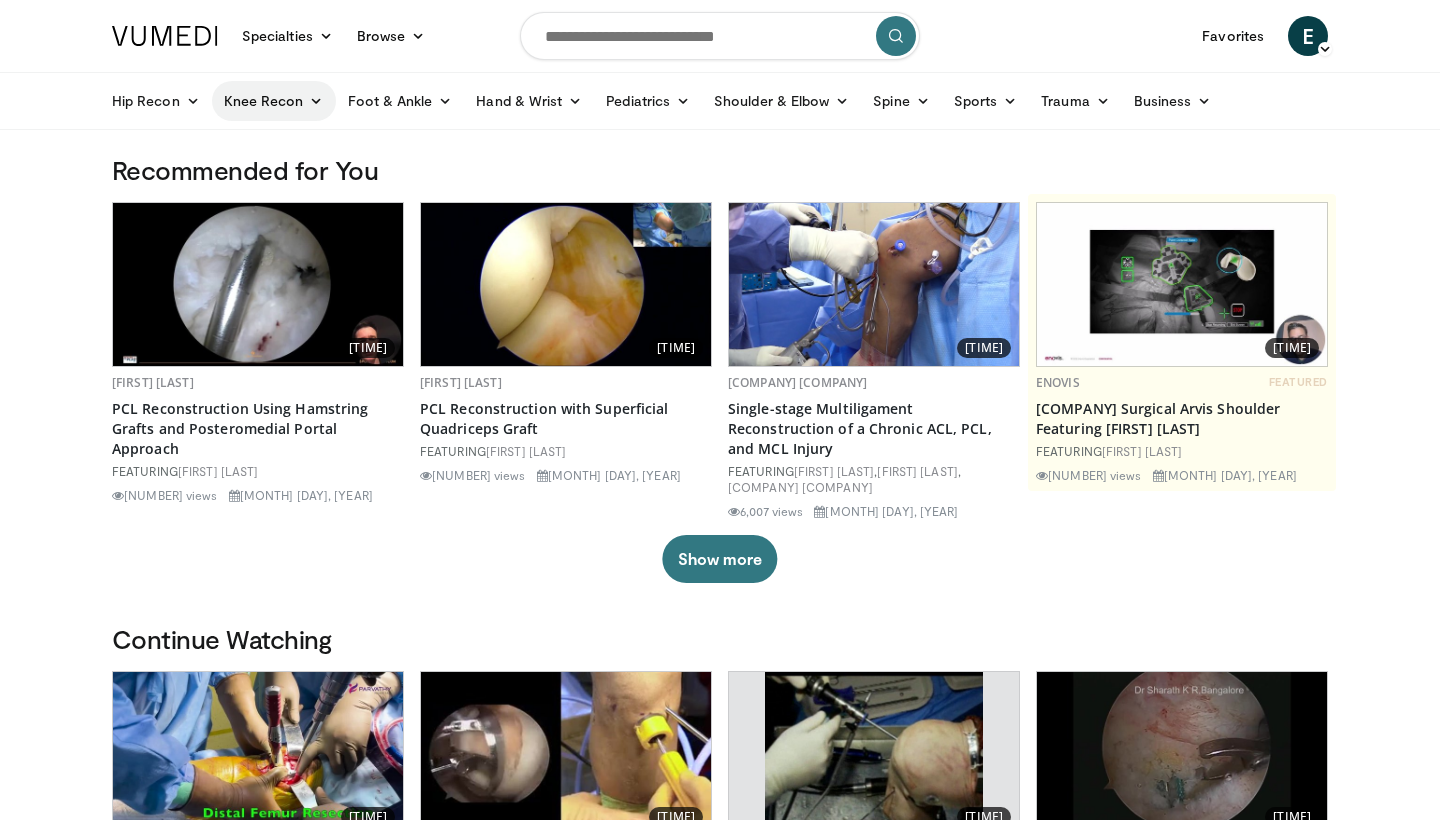 click on "Knee Recon" at bounding box center (274, 101) 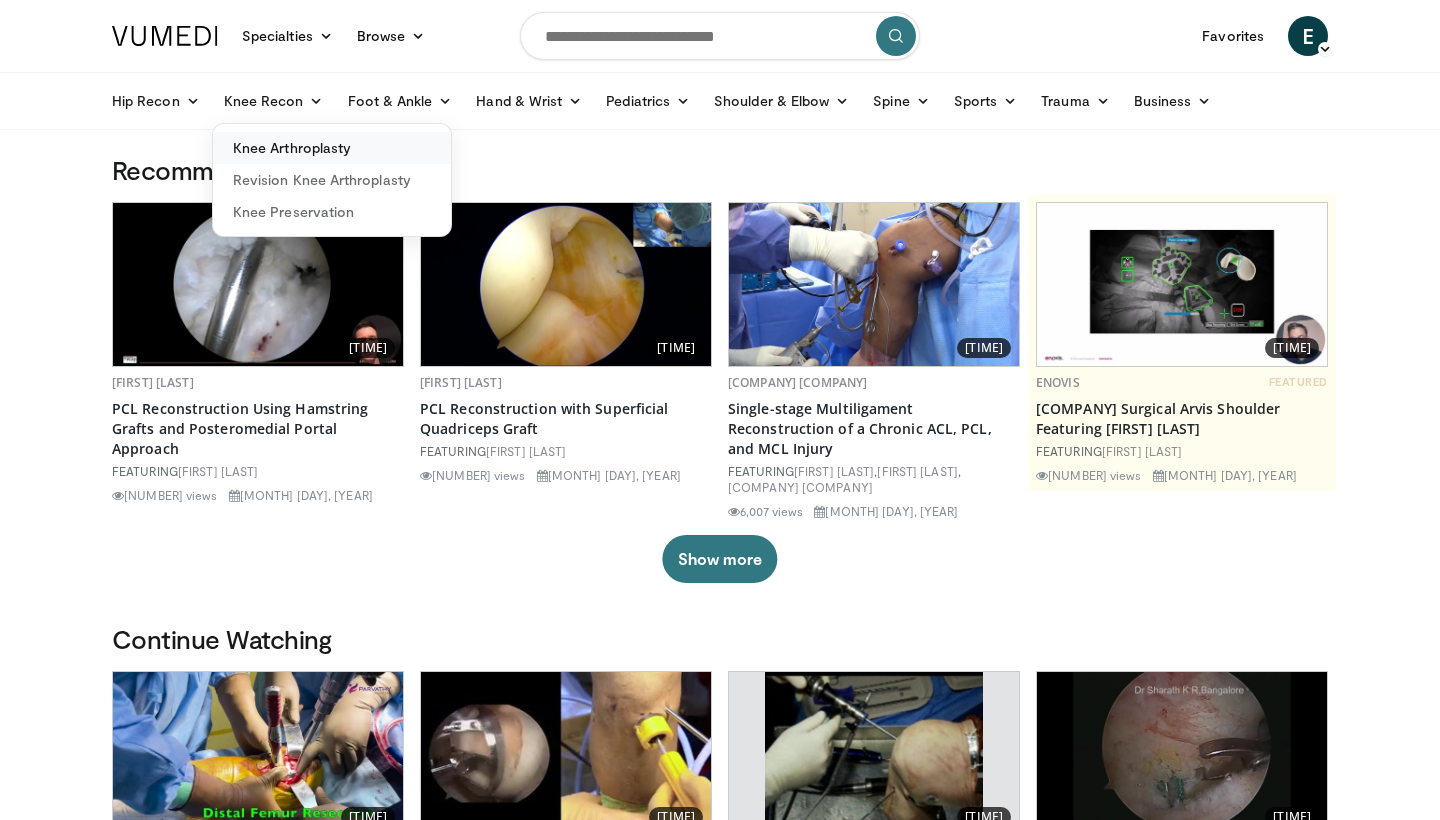 click on "Knee Arthroplasty" at bounding box center [332, 148] 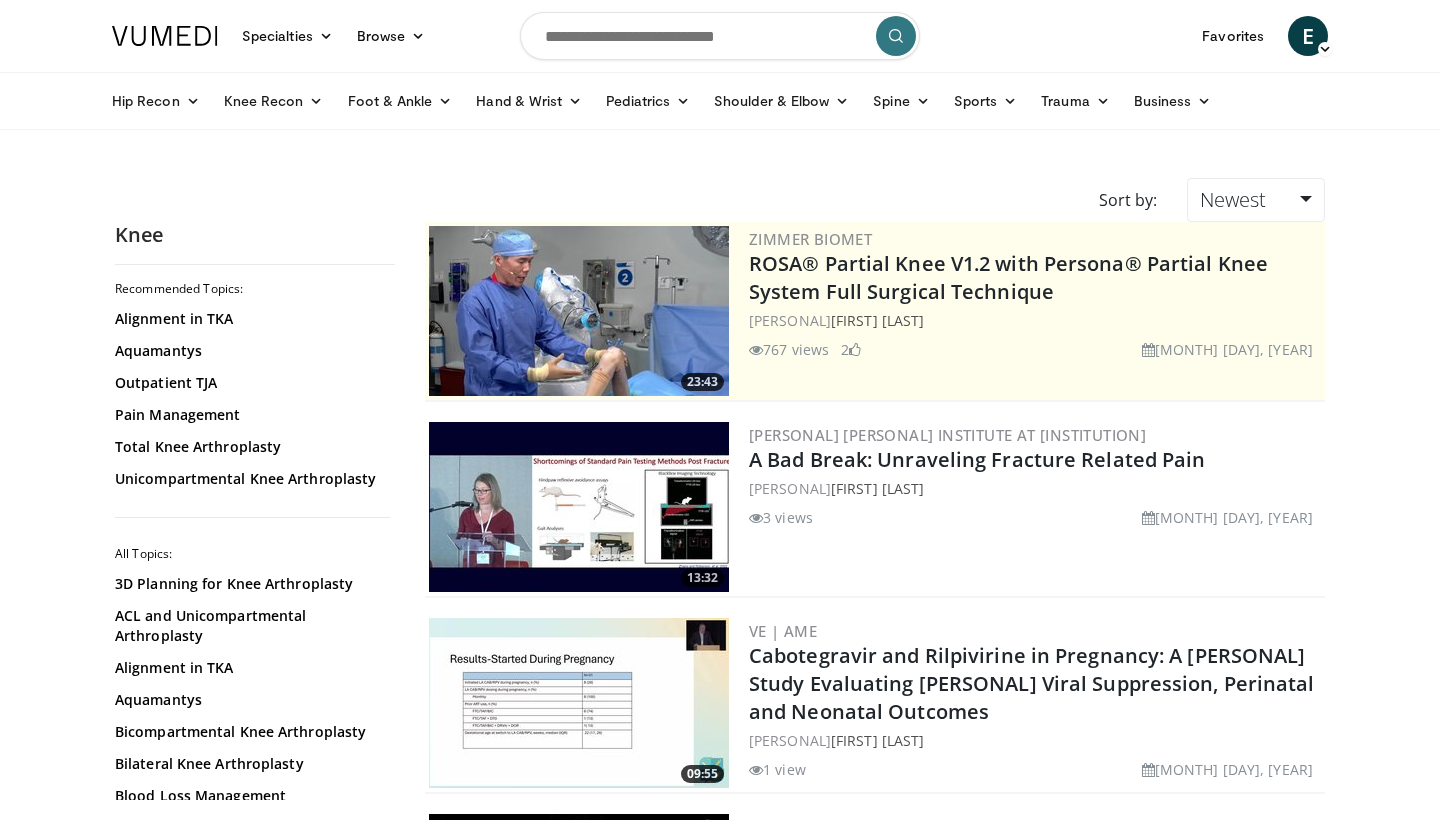 scroll, scrollTop: 0, scrollLeft: 0, axis: both 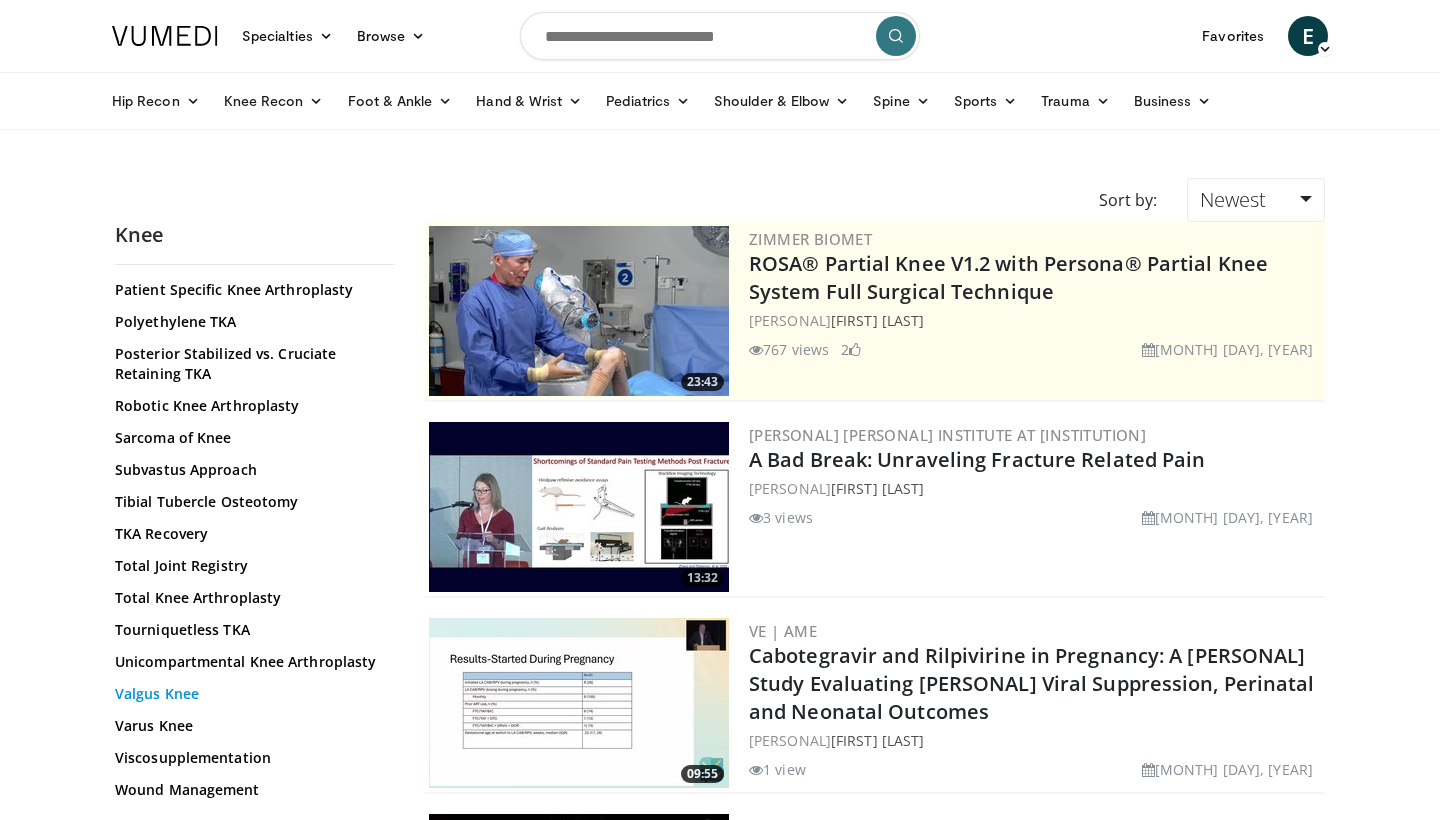 click on "Valgus Knee" at bounding box center [250, 694] 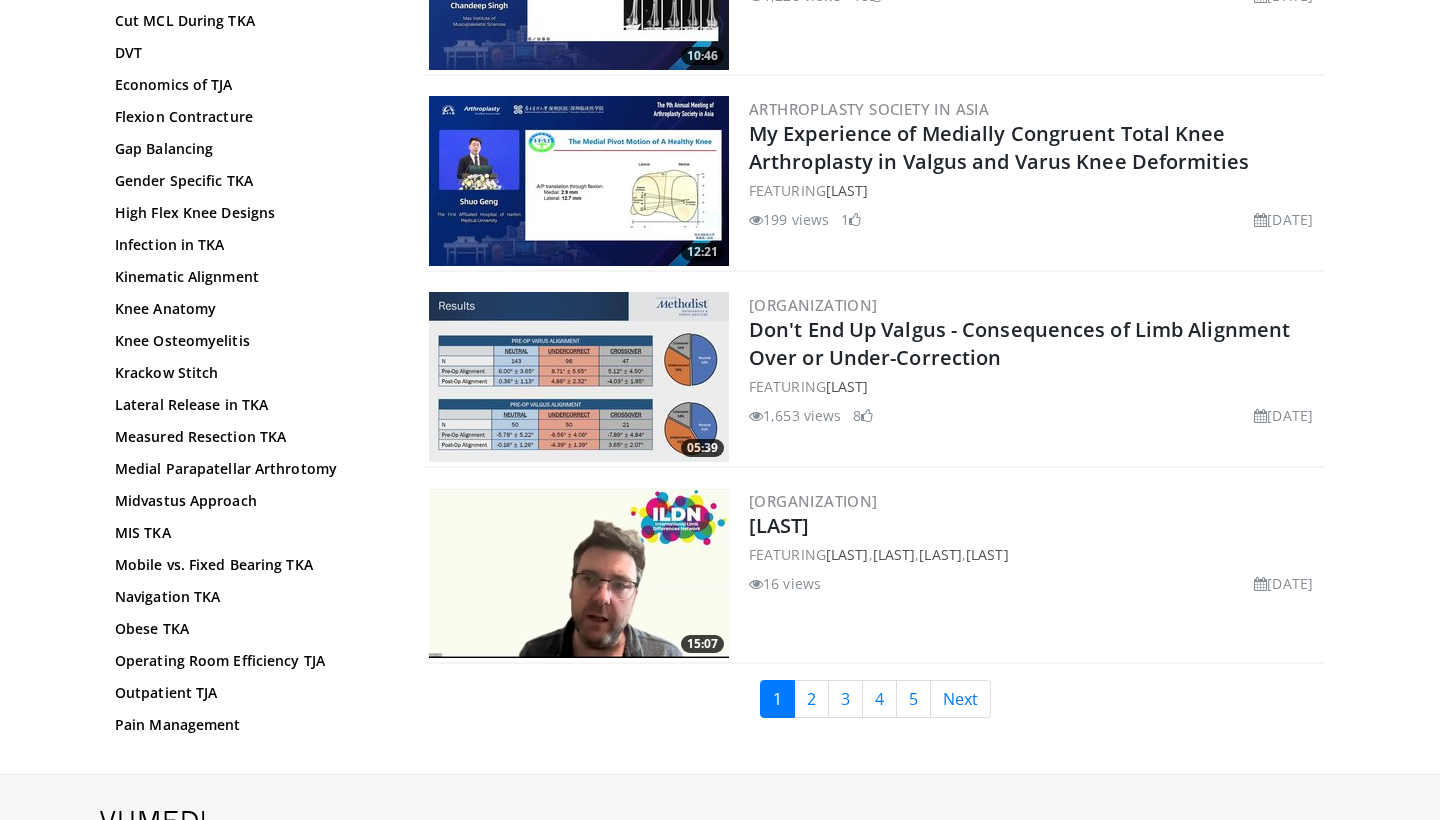 scroll, scrollTop: 4447, scrollLeft: 0, axis: vertical 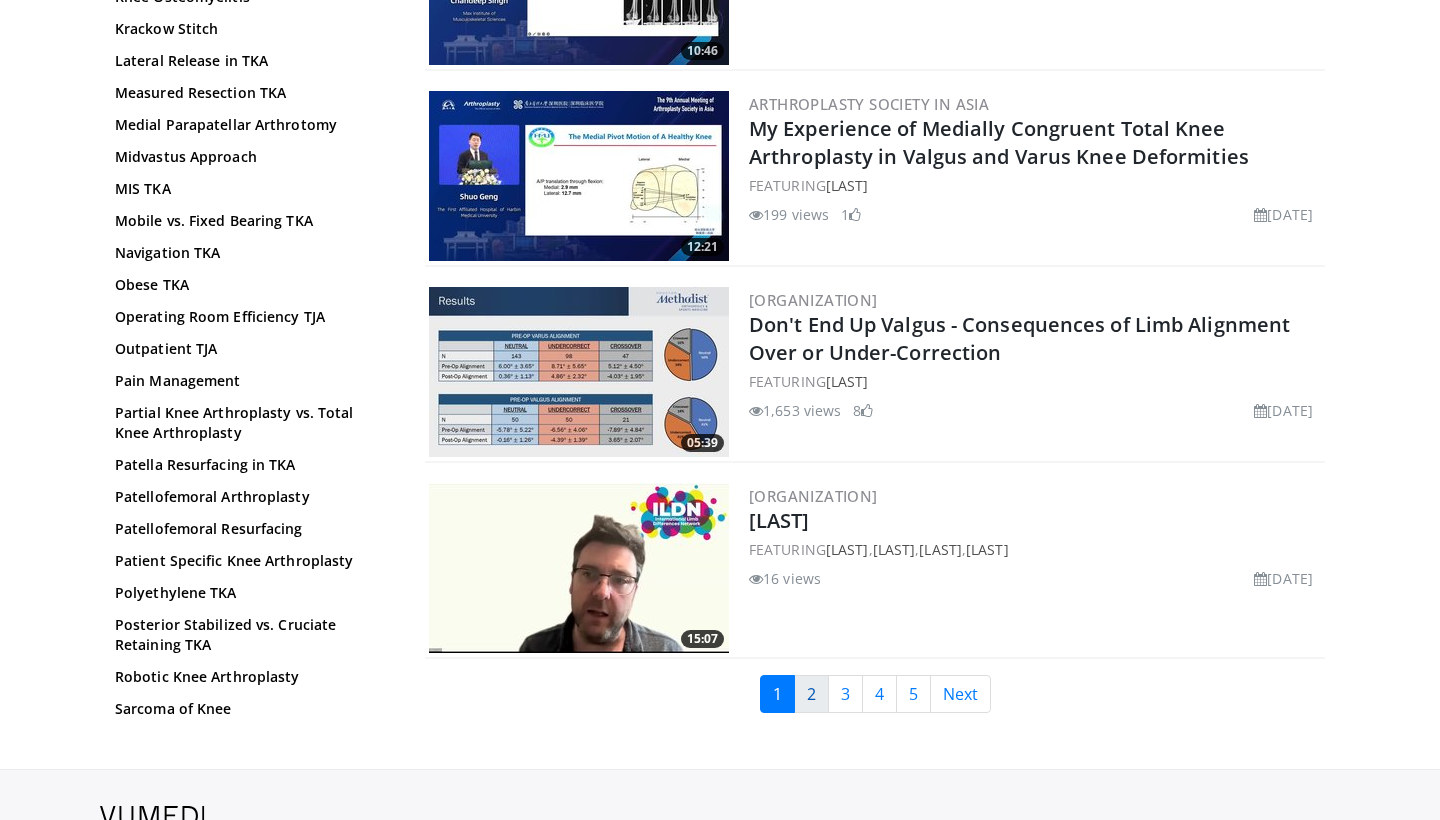 click on "[NUMBER]" at bounding box center [811, 694] 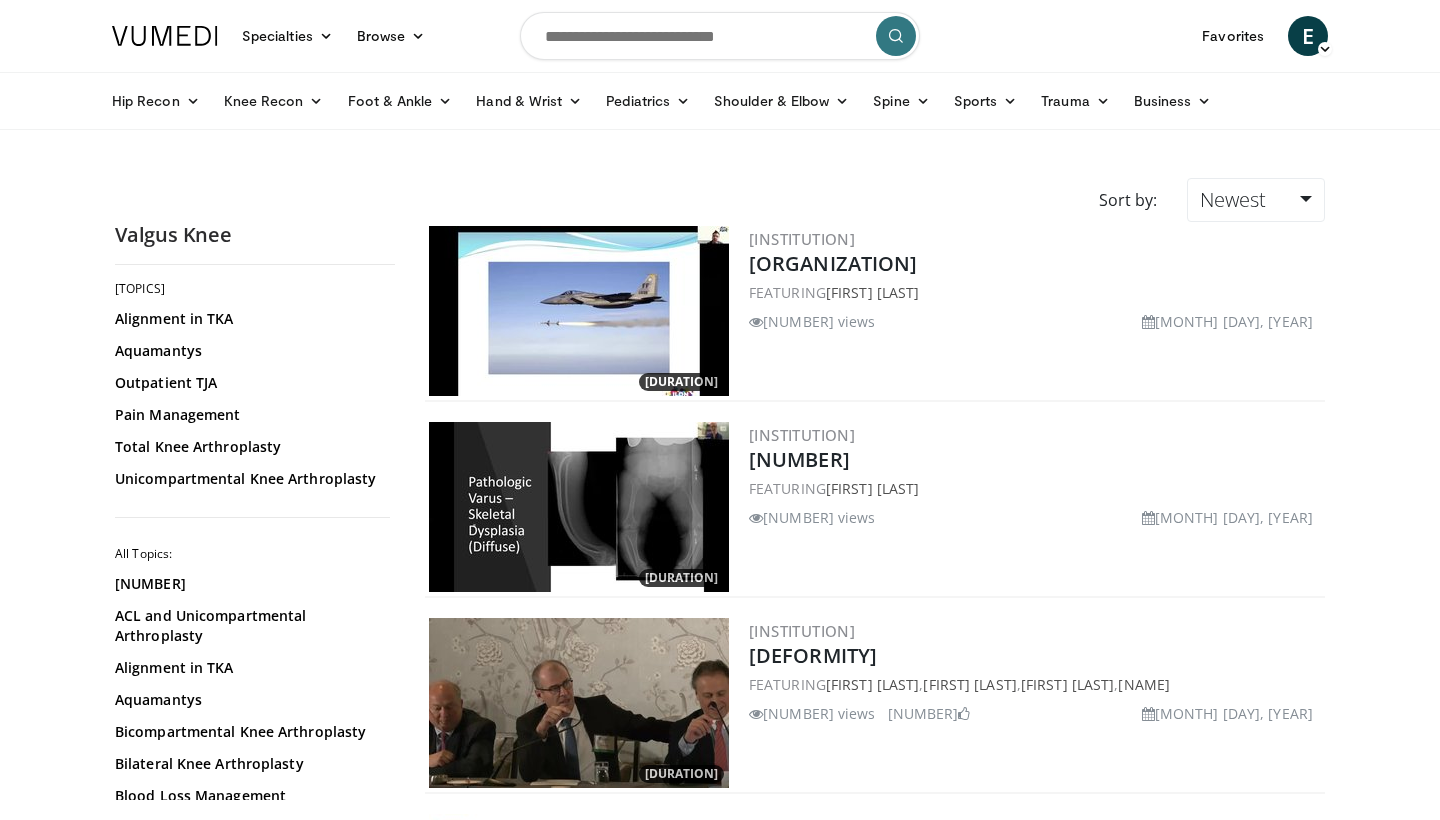 scroll, scrollTop: 0, scrollLeft: 0, axis: both 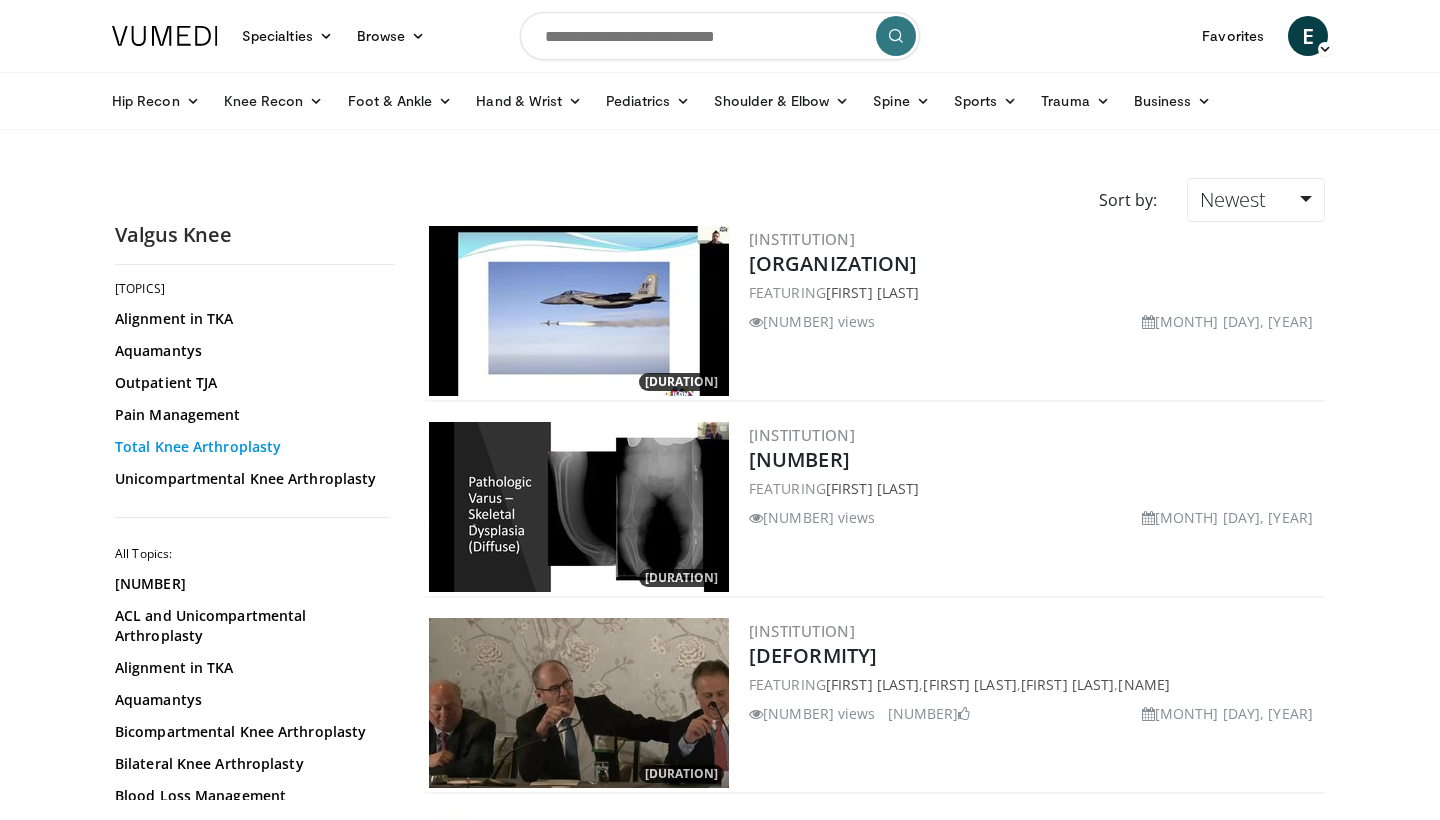 click on "Total Knee Arthroplasty" at bounding box center [250, 447] 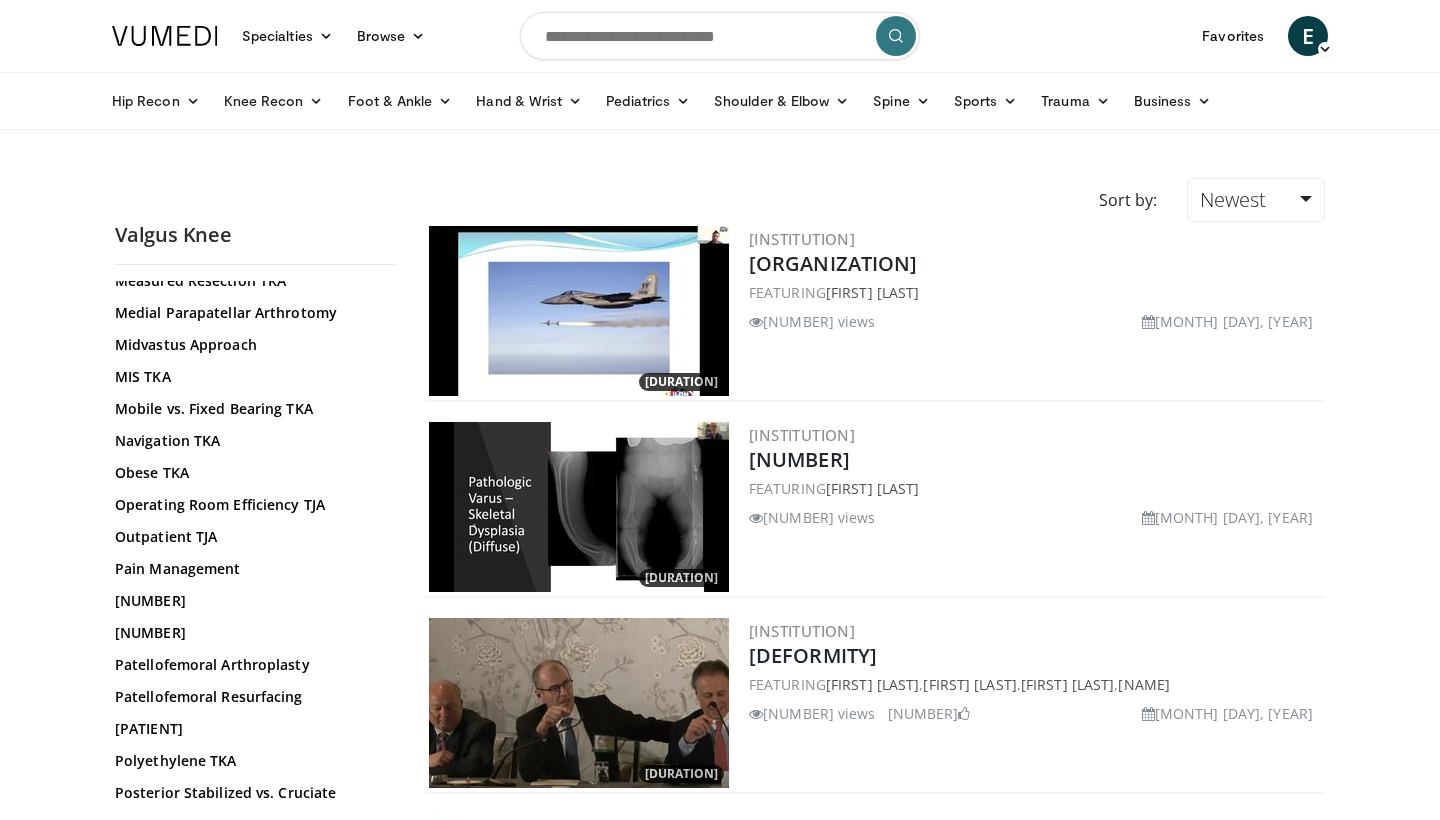 scroll, scrollTop: 1543, scrollLeft: 0, axis: vertical 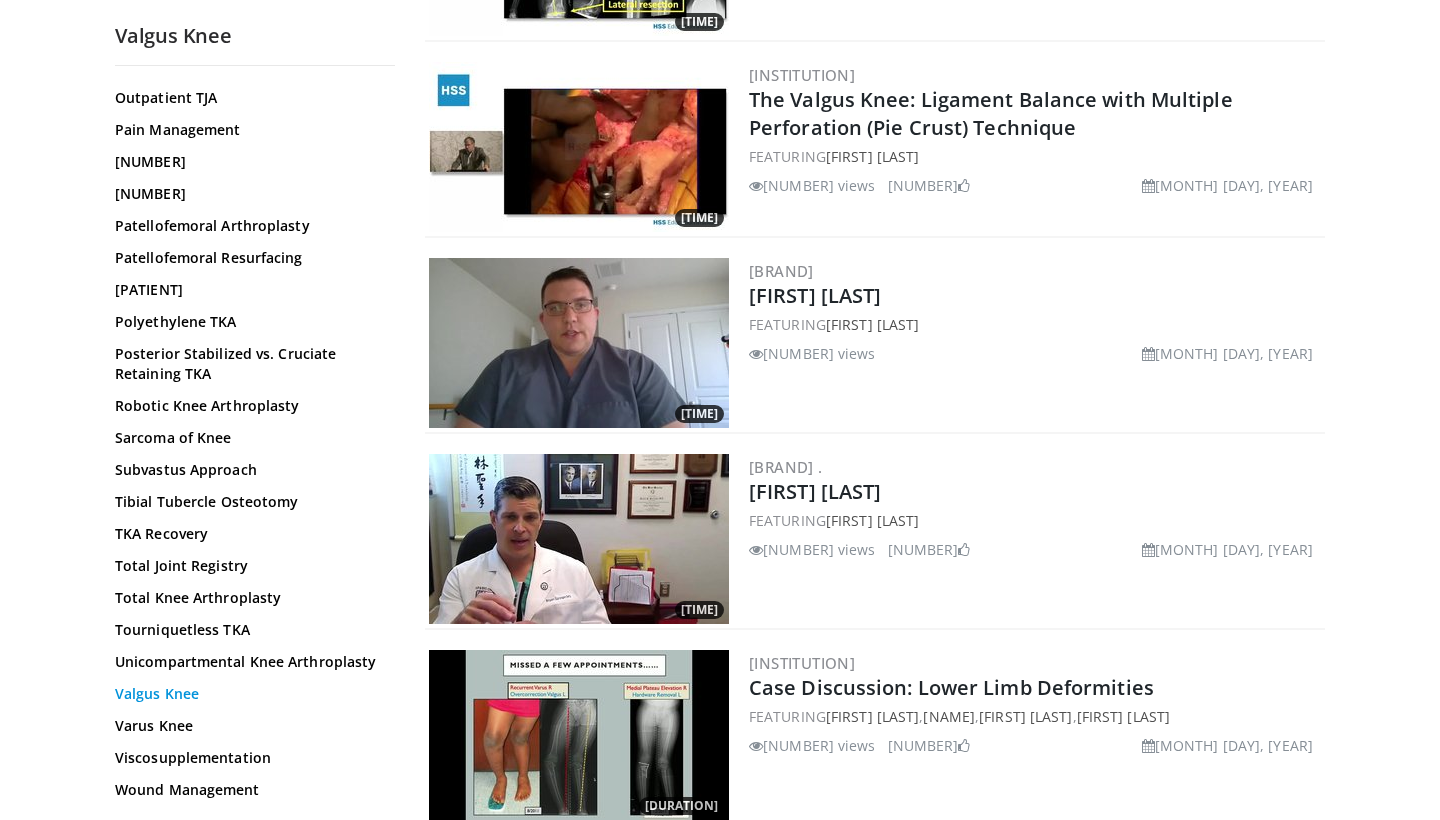 click on "Valgus Knee" at bounding box center (250, 694) 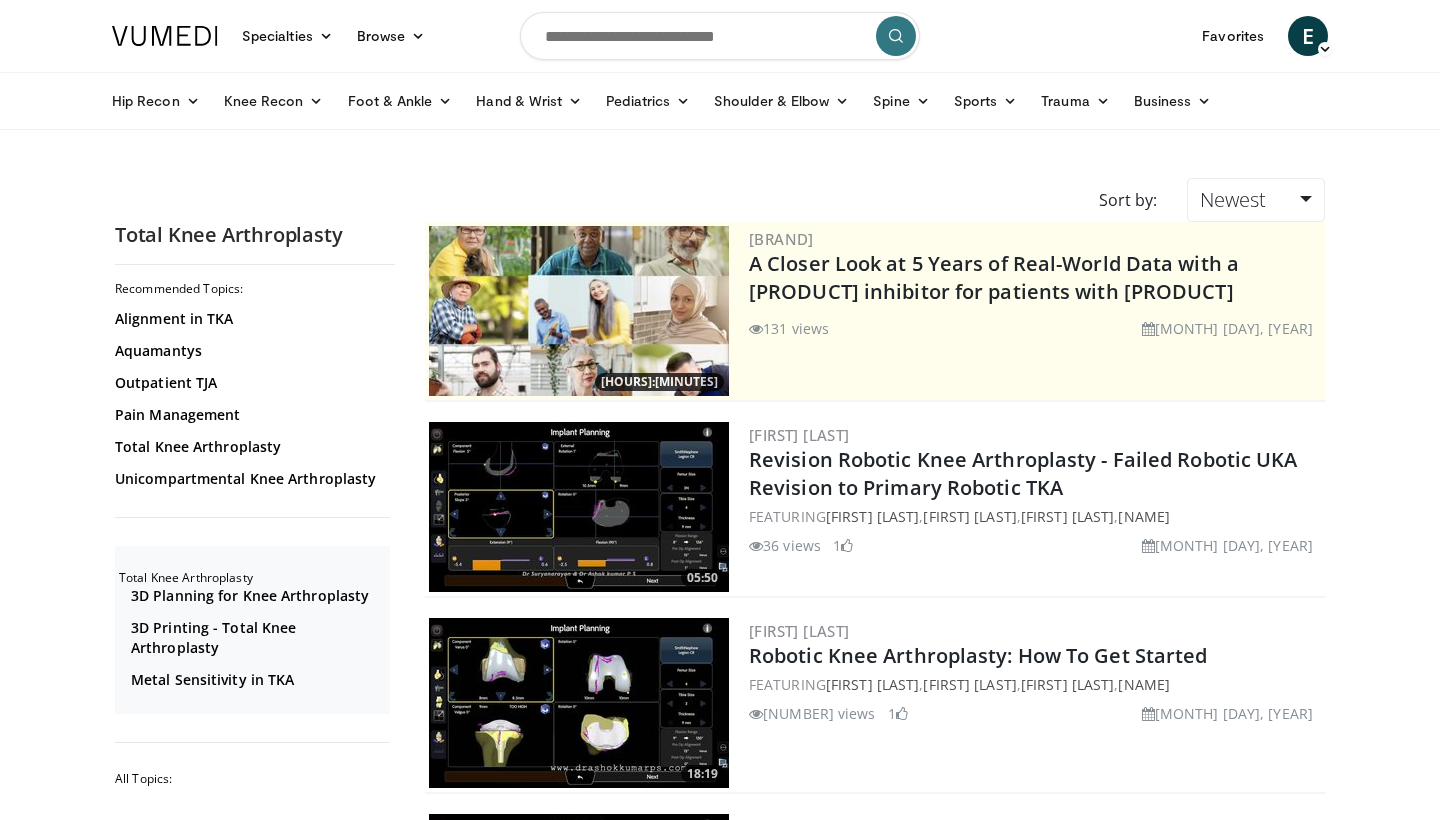 scroll, scrollTop: 0, scrollLeft: 0, axis: both 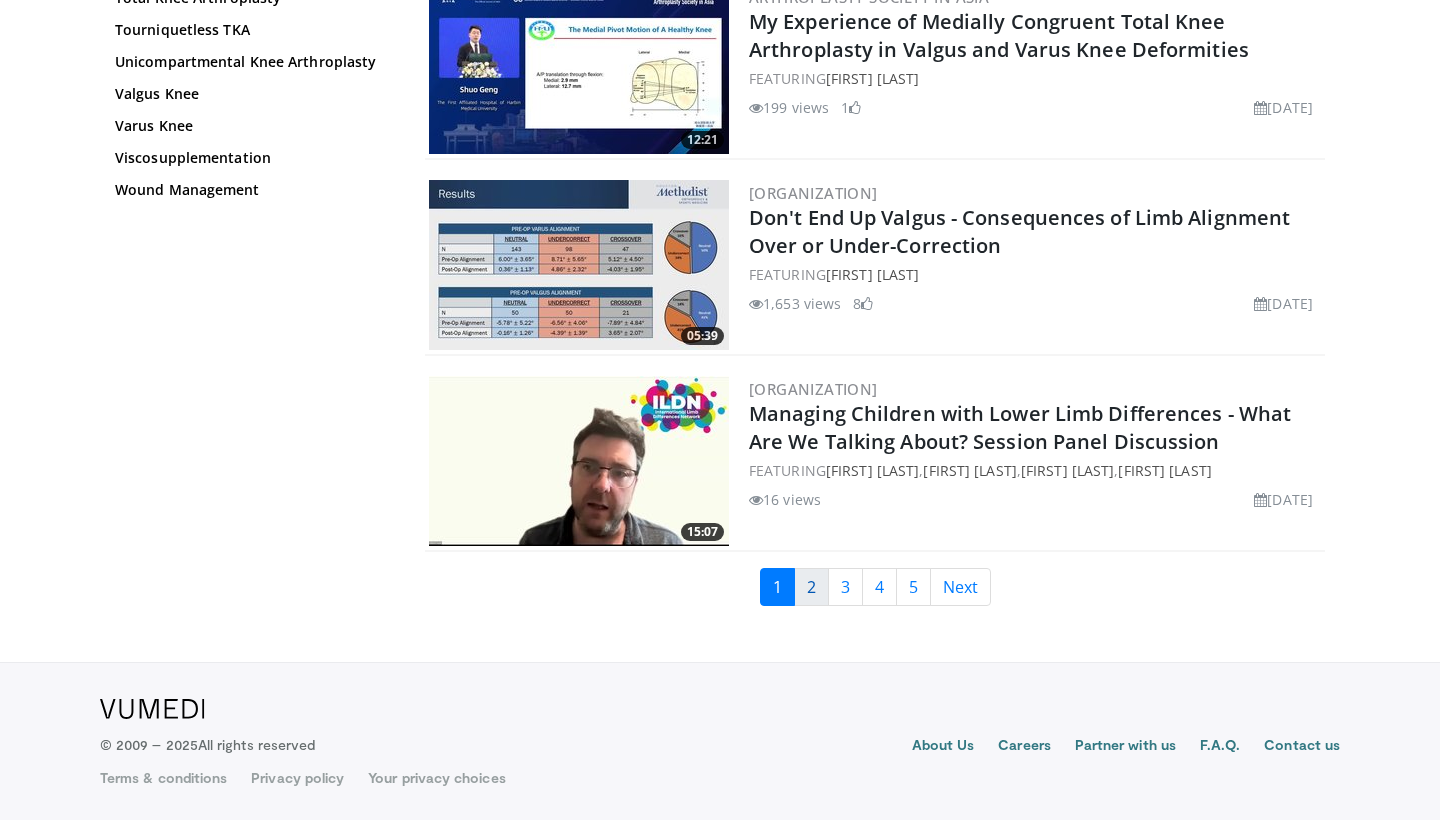 click on "[NUMBER]" at bounding box center (811, 587) 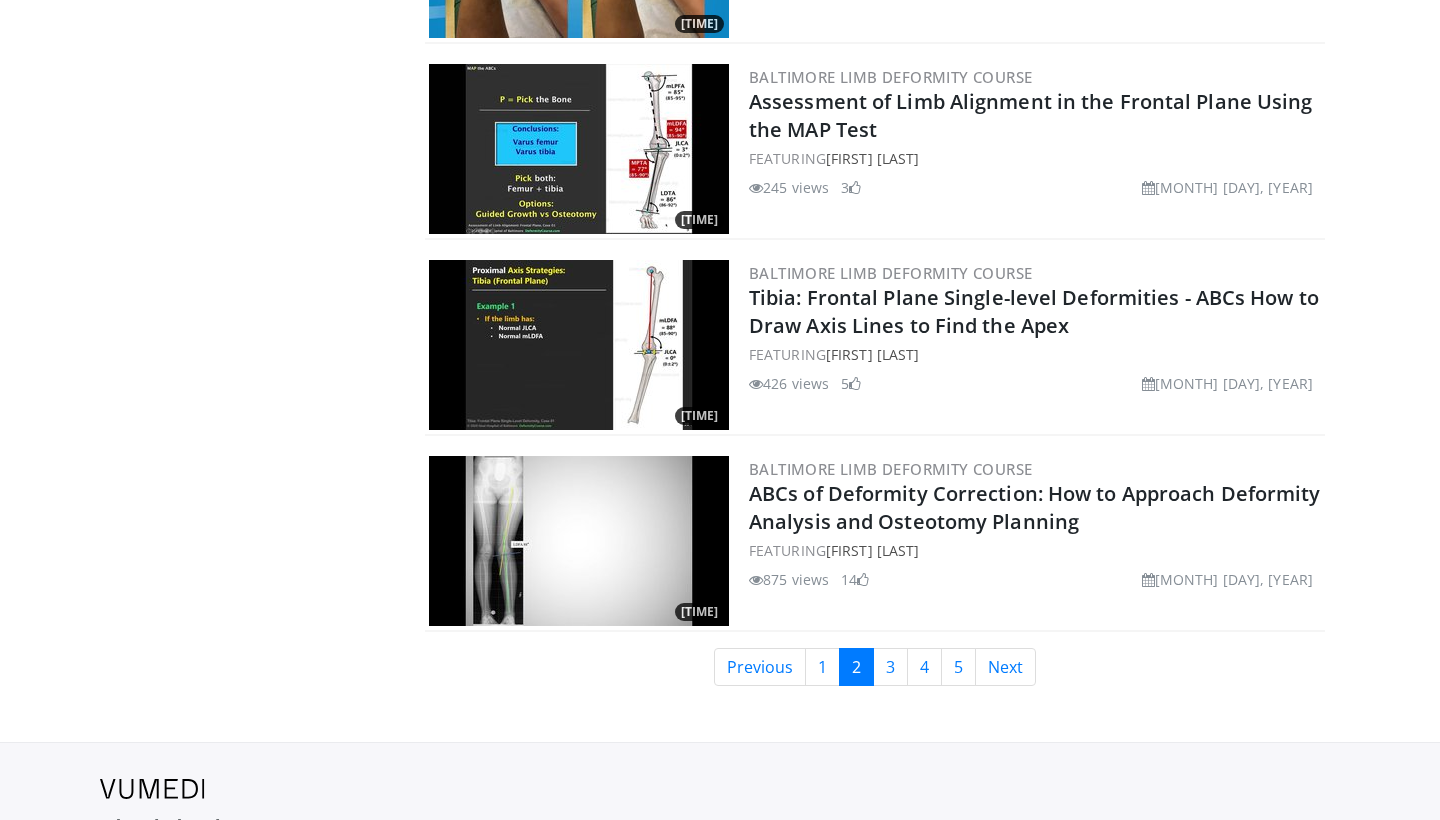 scroll, scrollTop: 4475, scrollLeft: 0, axis: vertical 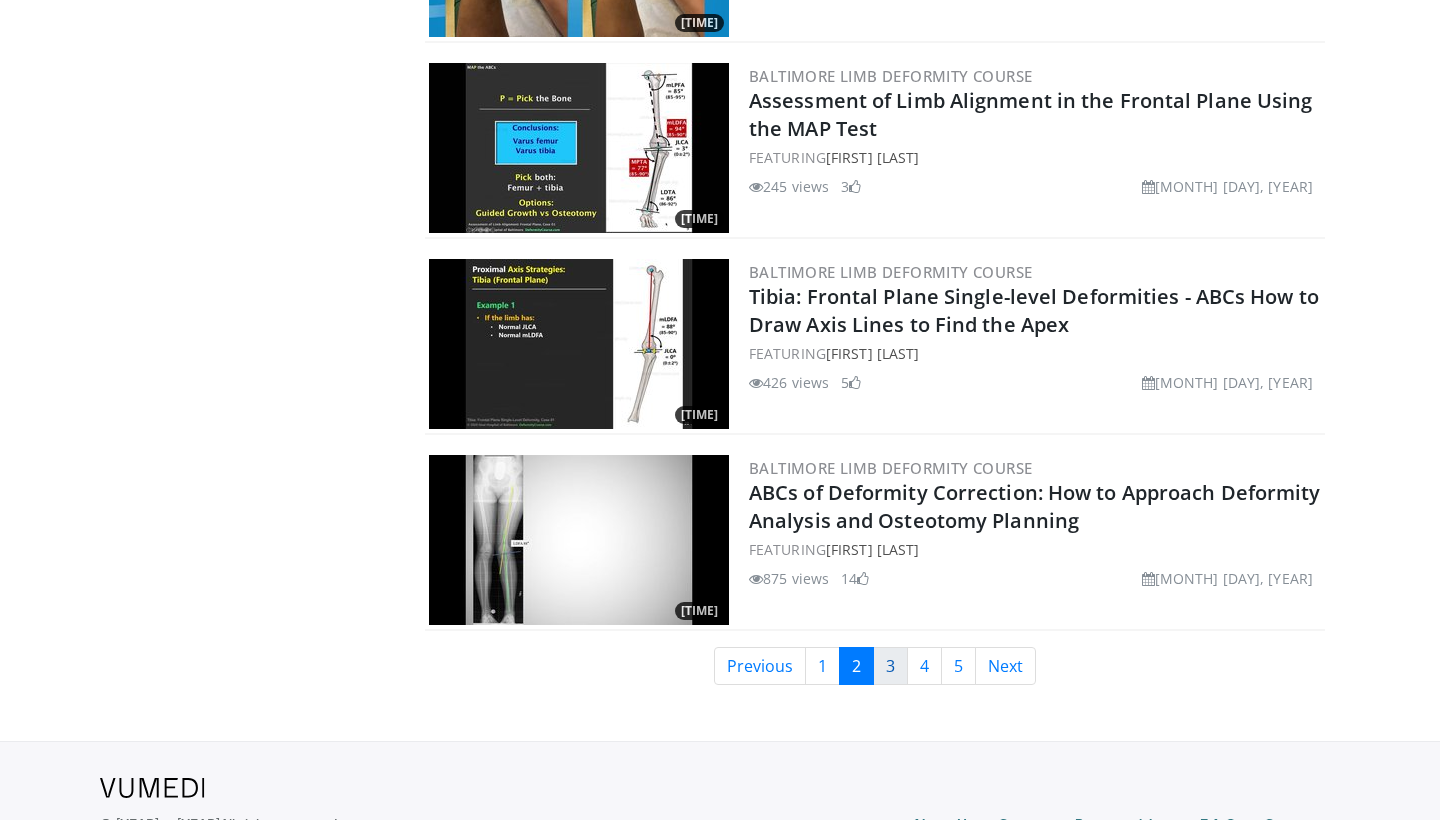 click on "[NUMBER]" at bounding box center [890, 666] 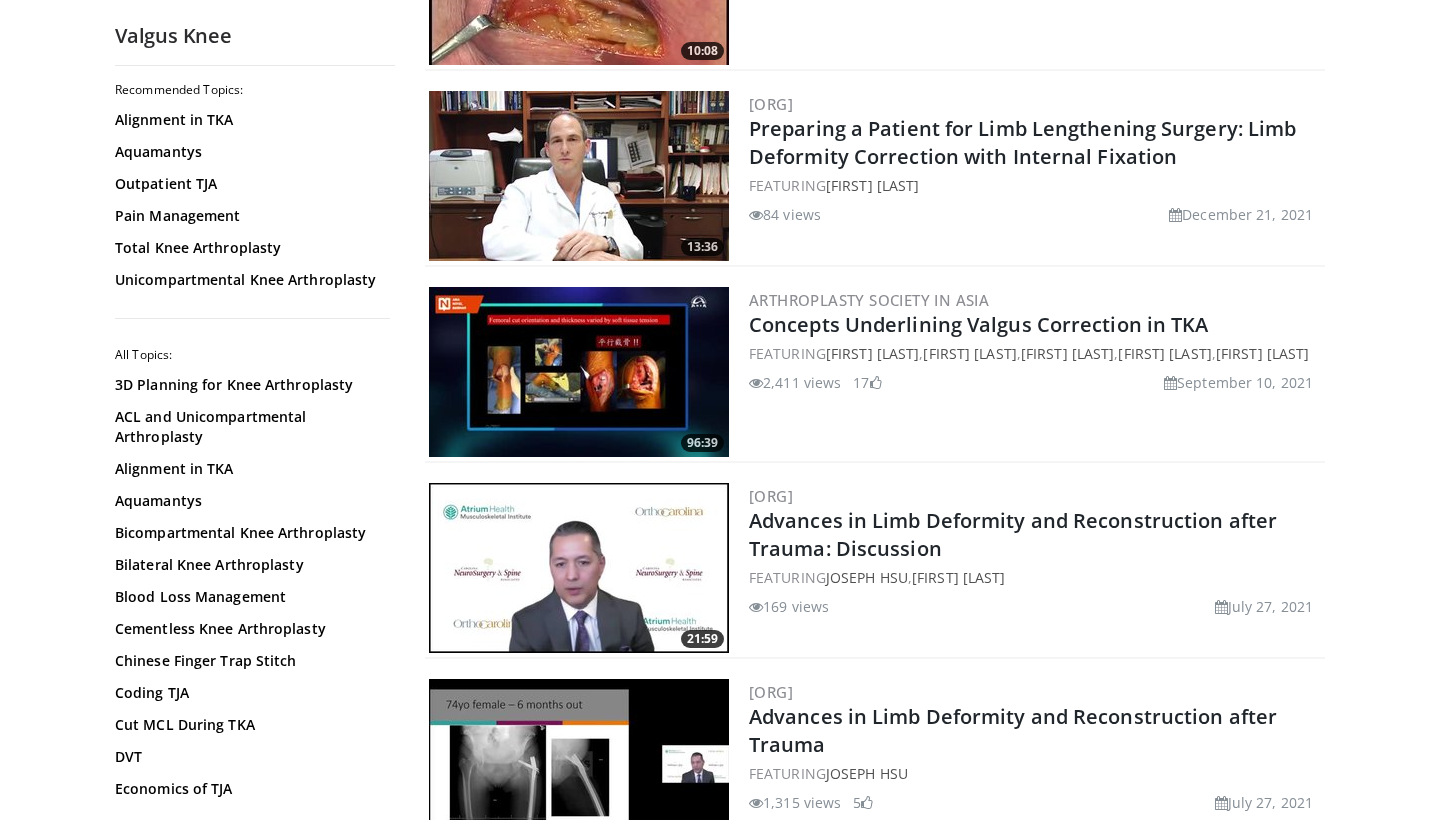 scroll, scrollTop: 1705, scrollLeft: 0, axis: vertical 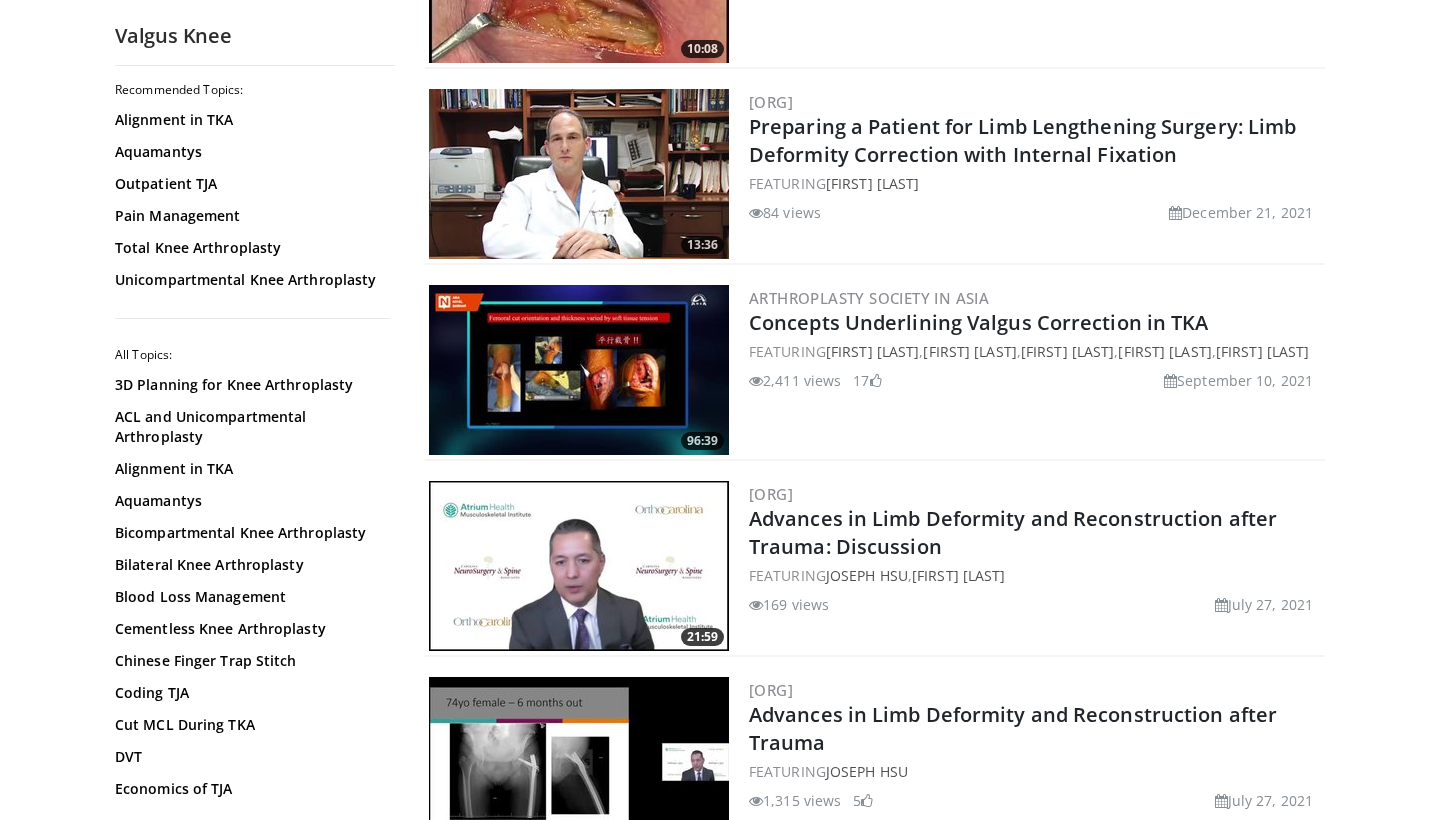 click at bounding box center [579, 370] 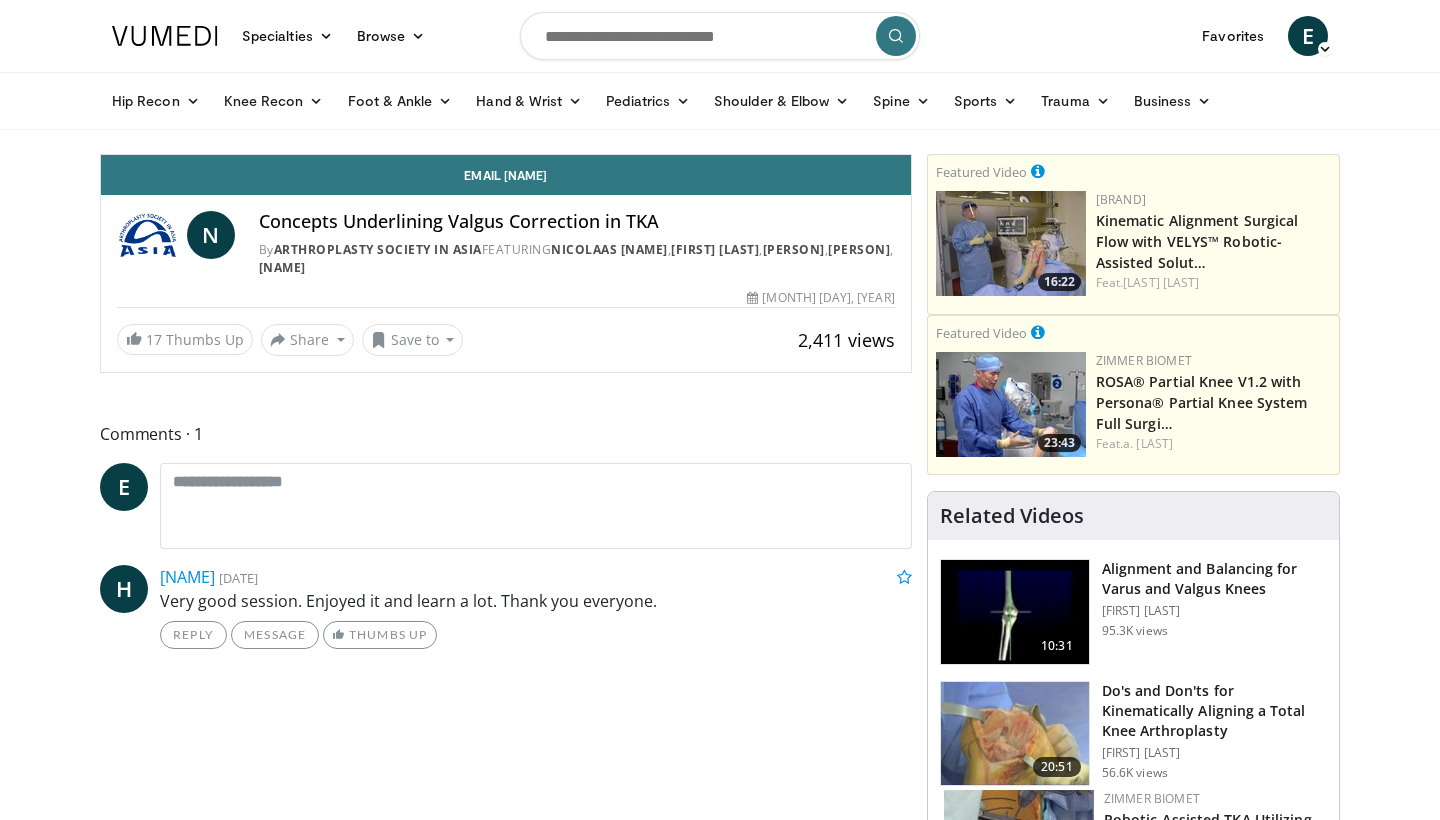 scroll, scrollTop: 0, scrollLeft: 0, axis: both 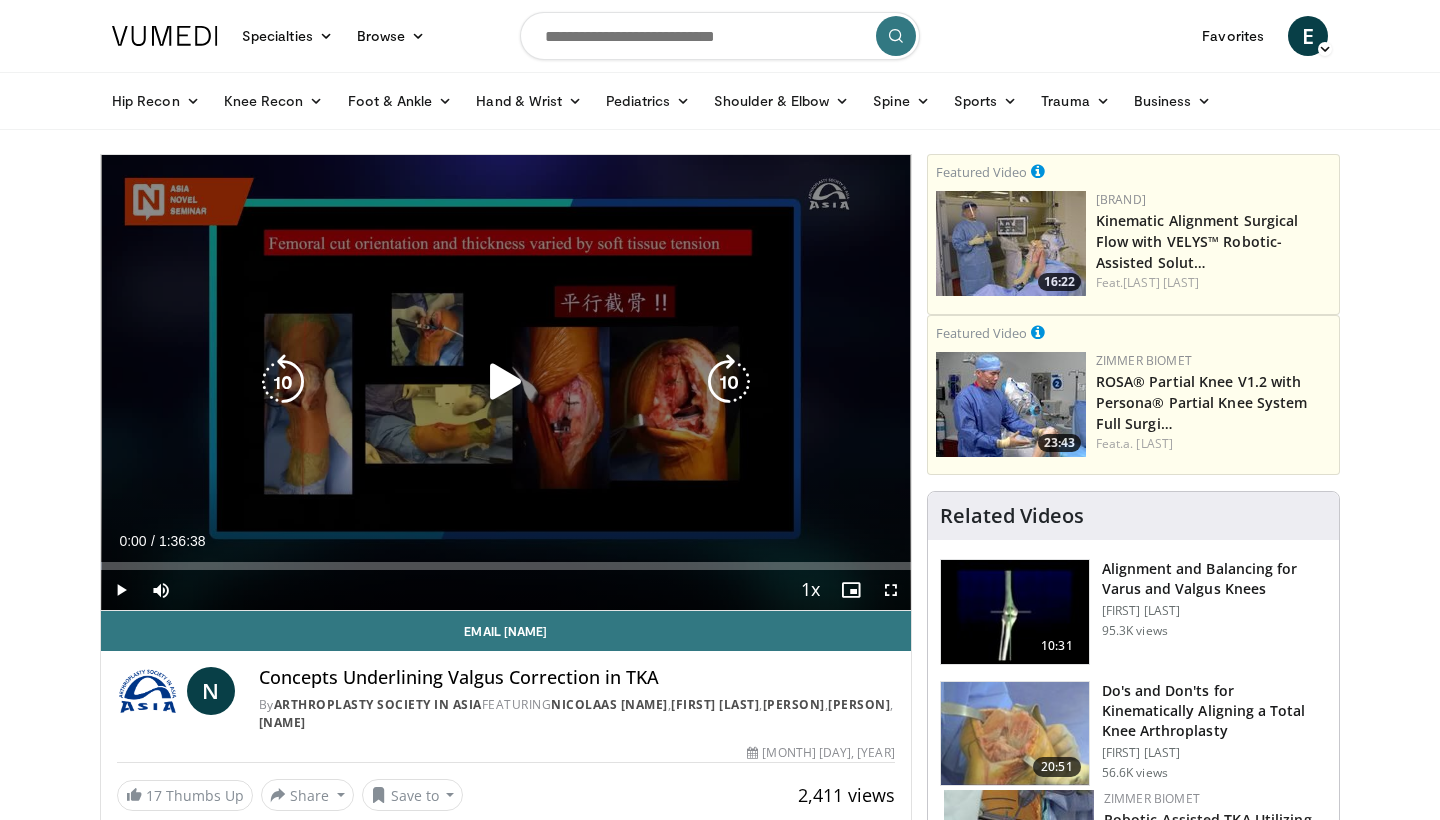 click at bounding box center (506, 382) 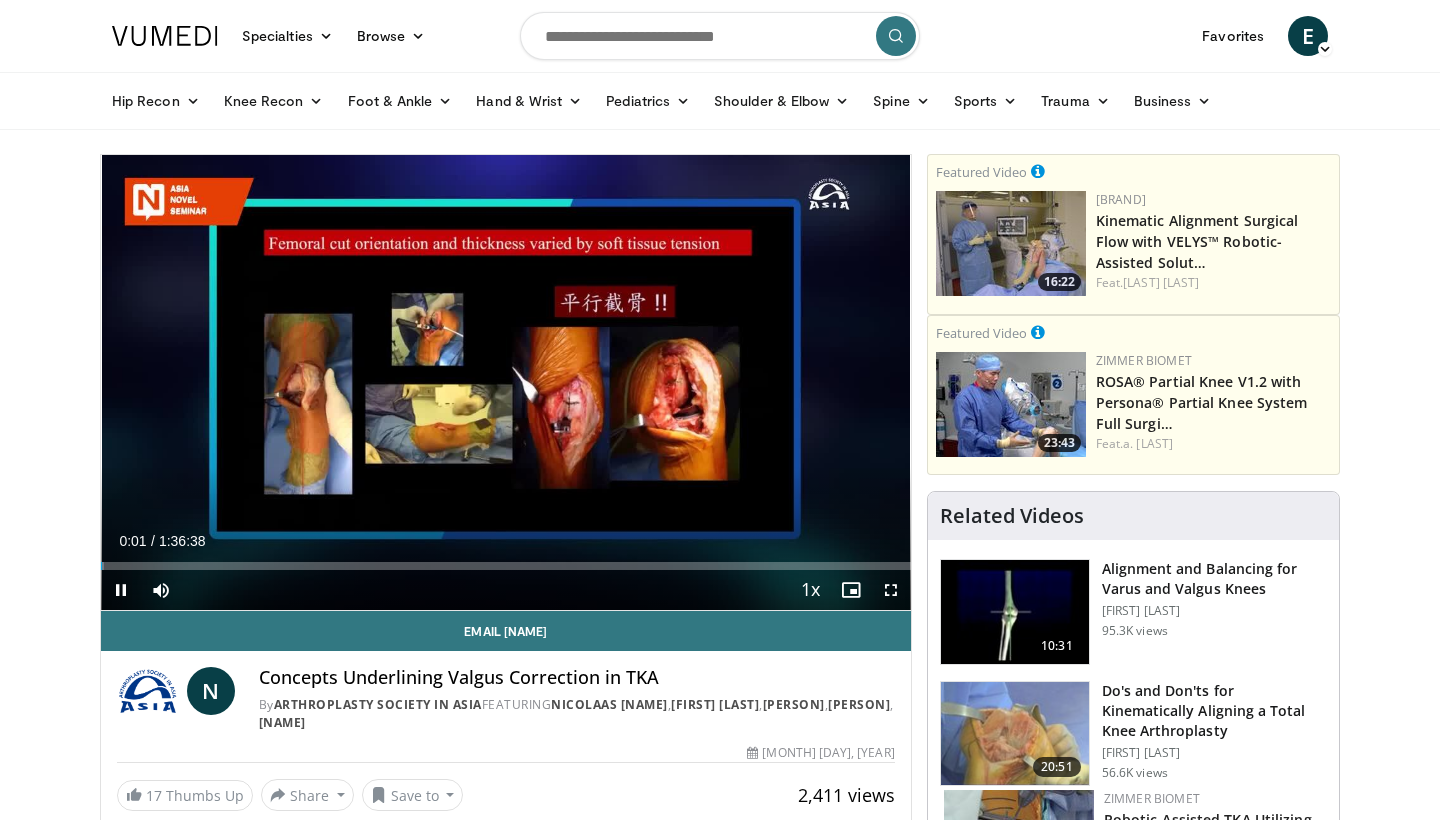 click at bounding box center [891, 590] 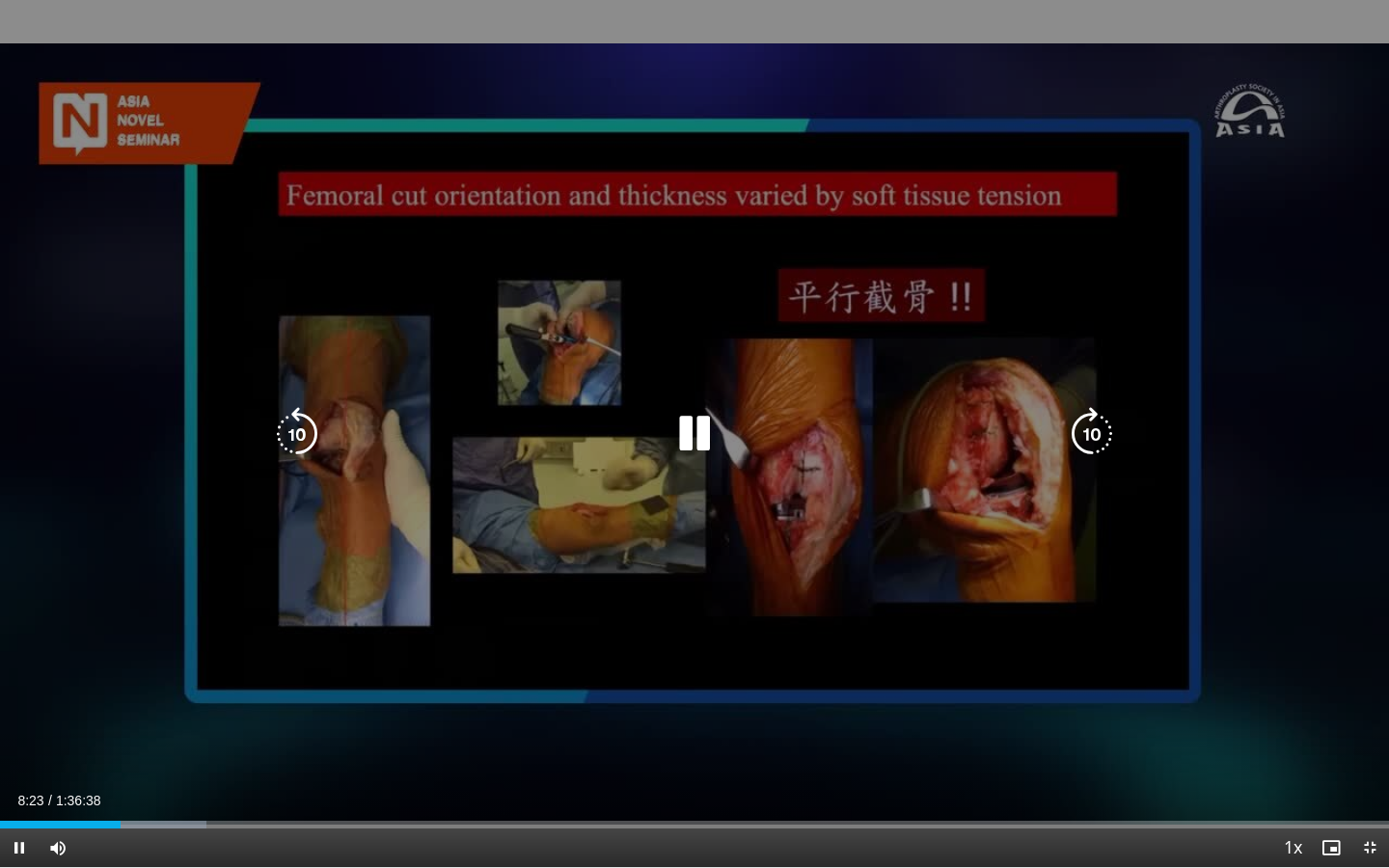 click on "10 seconds
Tap to unmute" at bounding box center [694, 433] 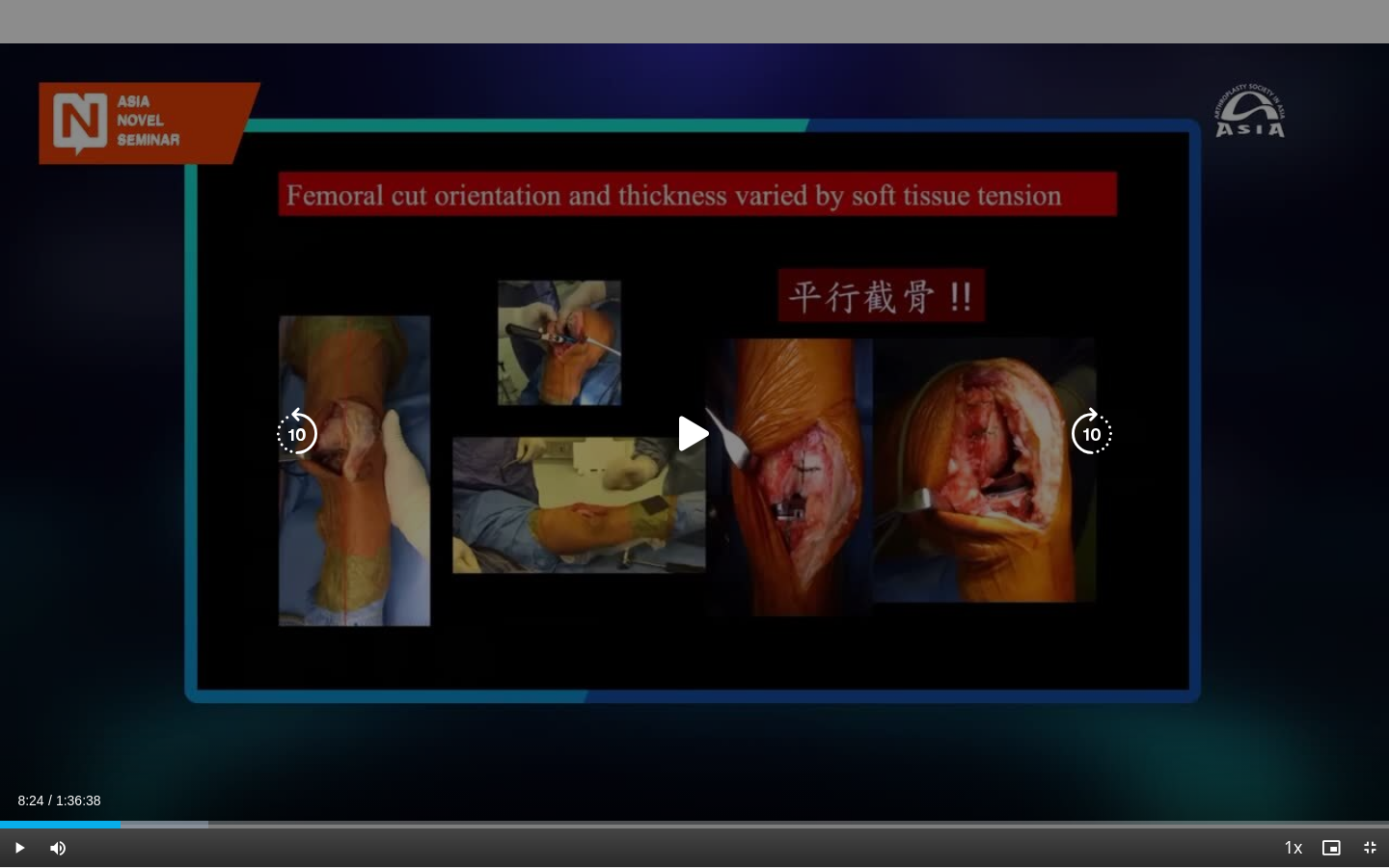 click on "10 seconds
Tap to unmute" at bounding box center [694, 433] 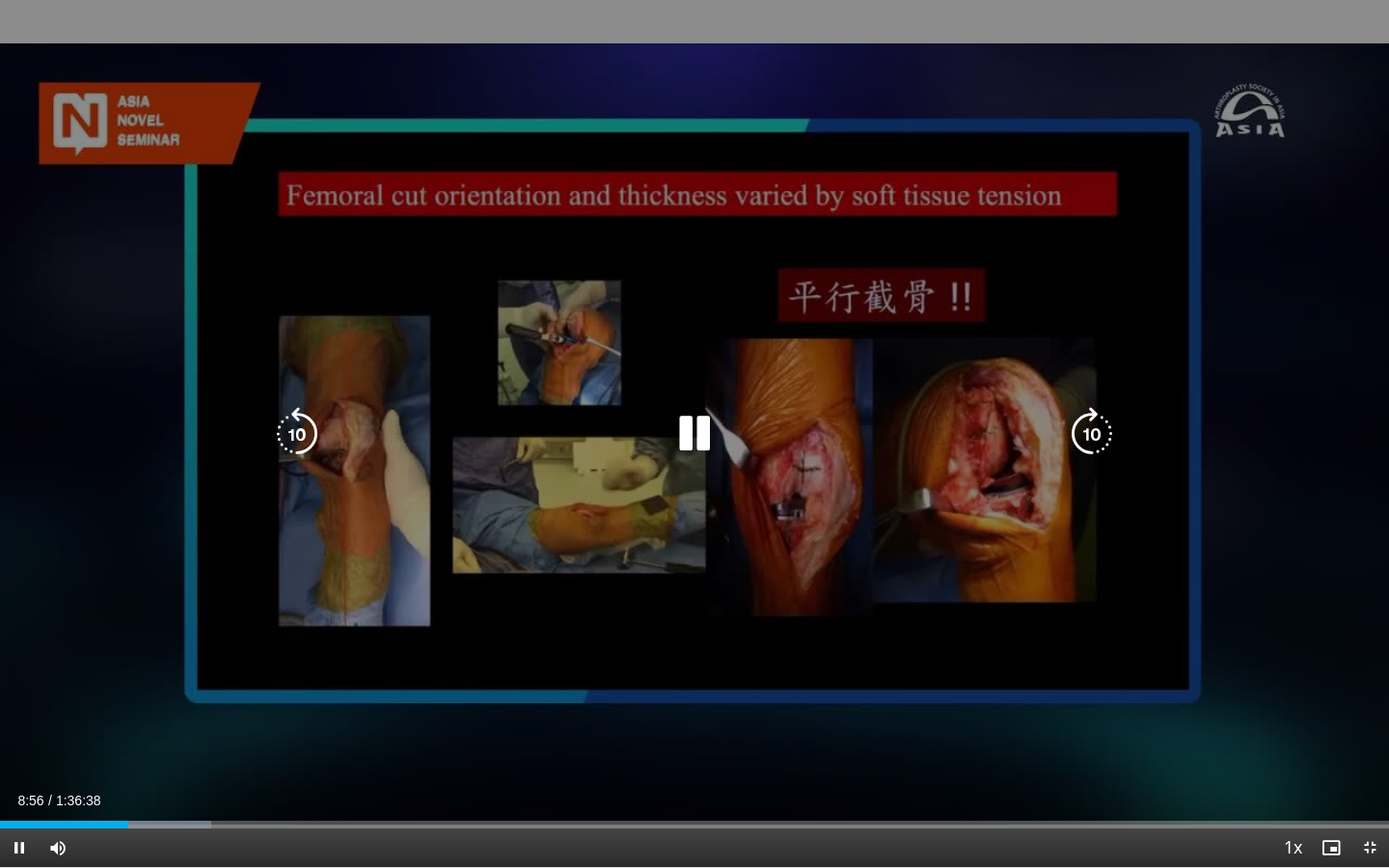 click on "10 seconds
Tap to unmute" at bounding box center [694, 433] 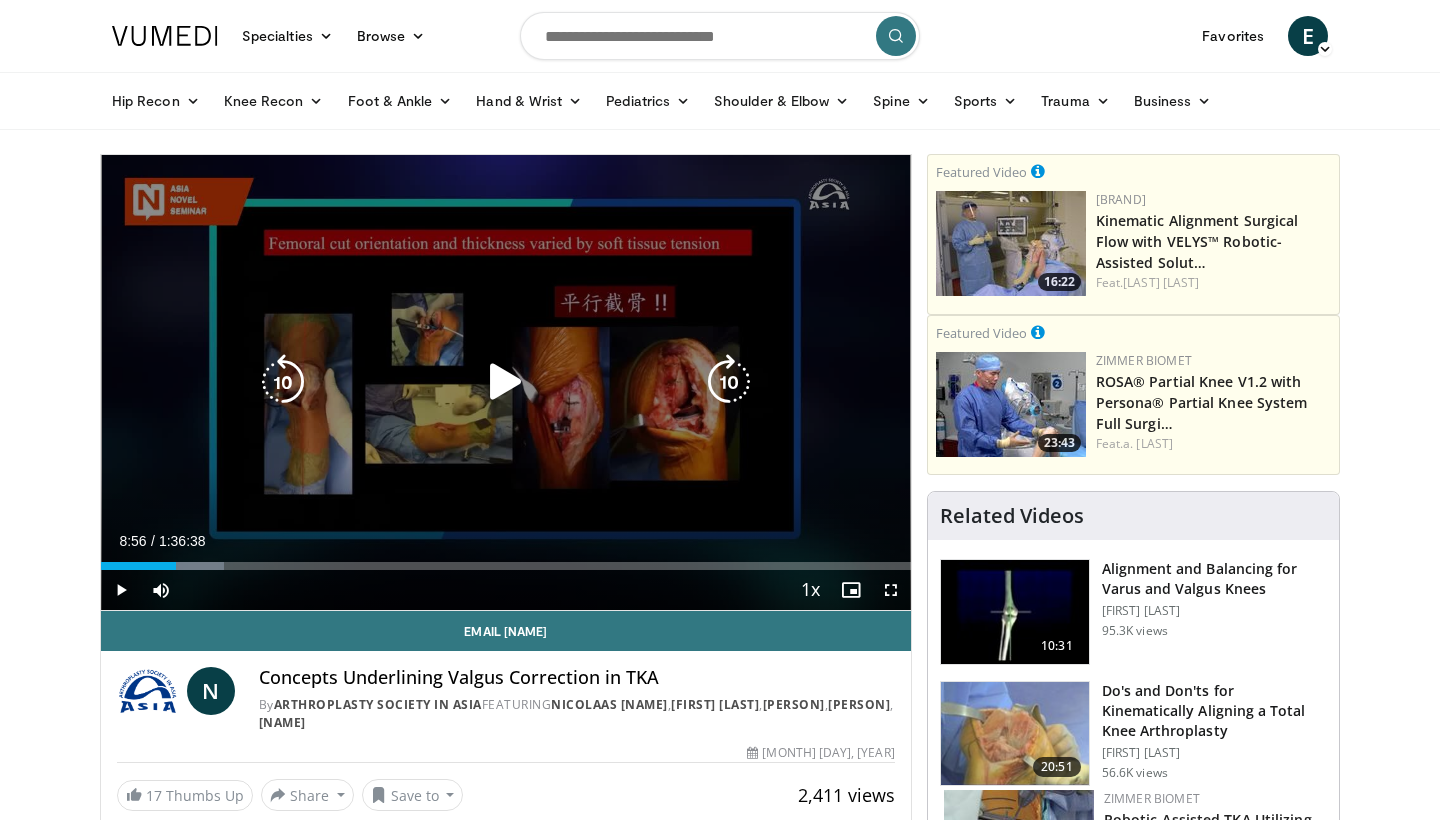 click at bounding box center (506, 382) 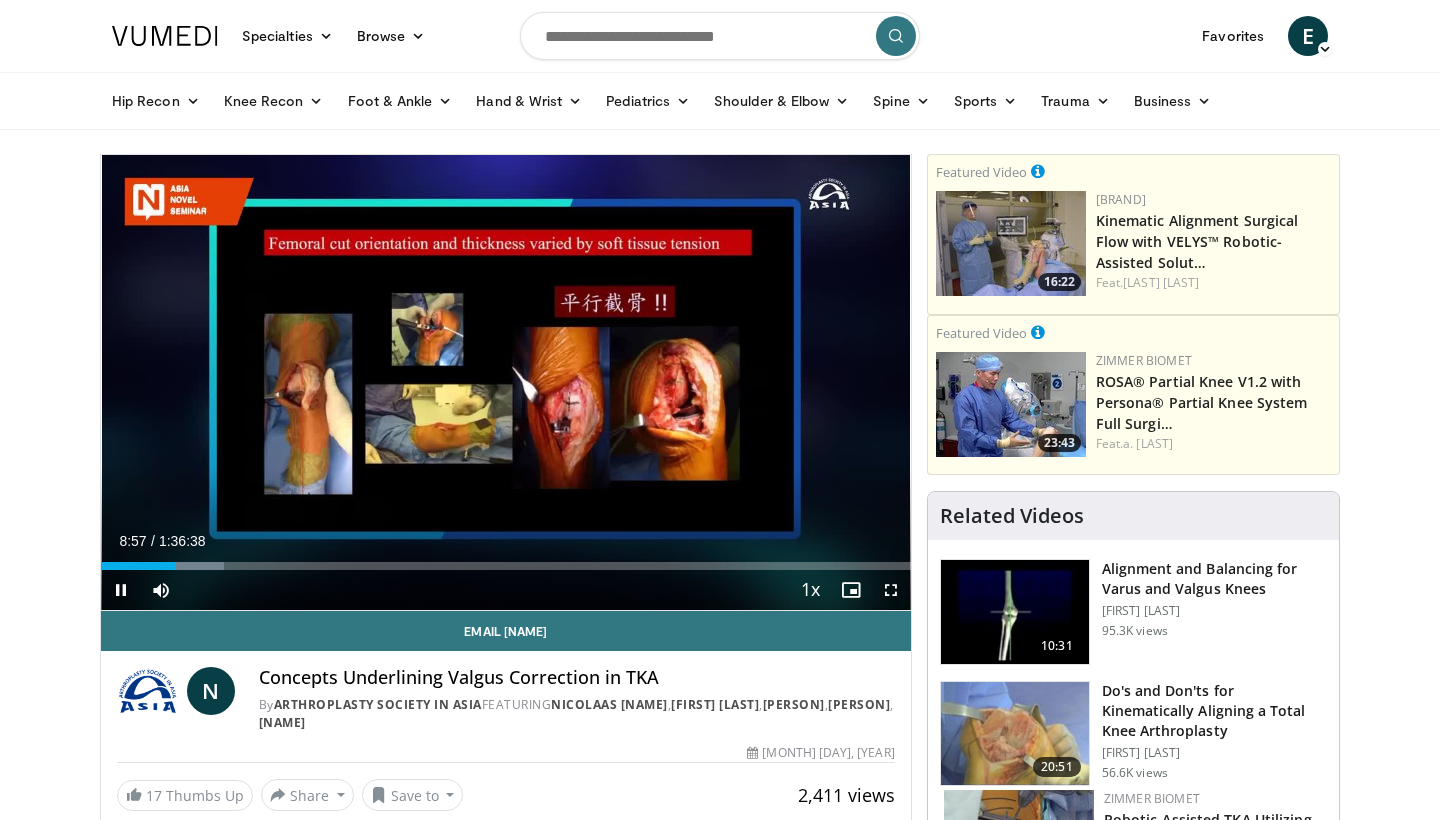 click at bounding box center (891, 590) 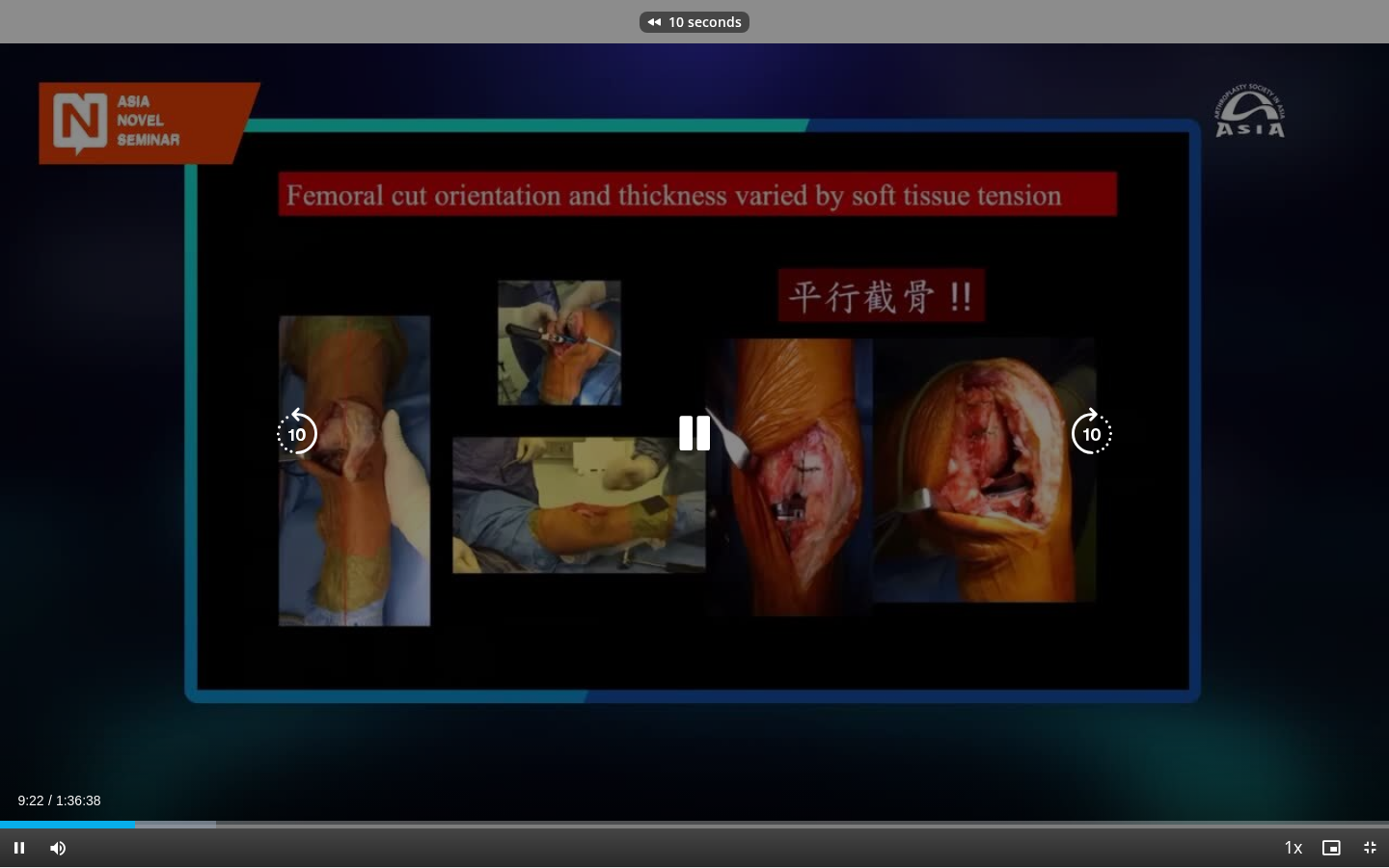 click on "10 seconds
Tap to unmute" at bounding box center (694, 433) 